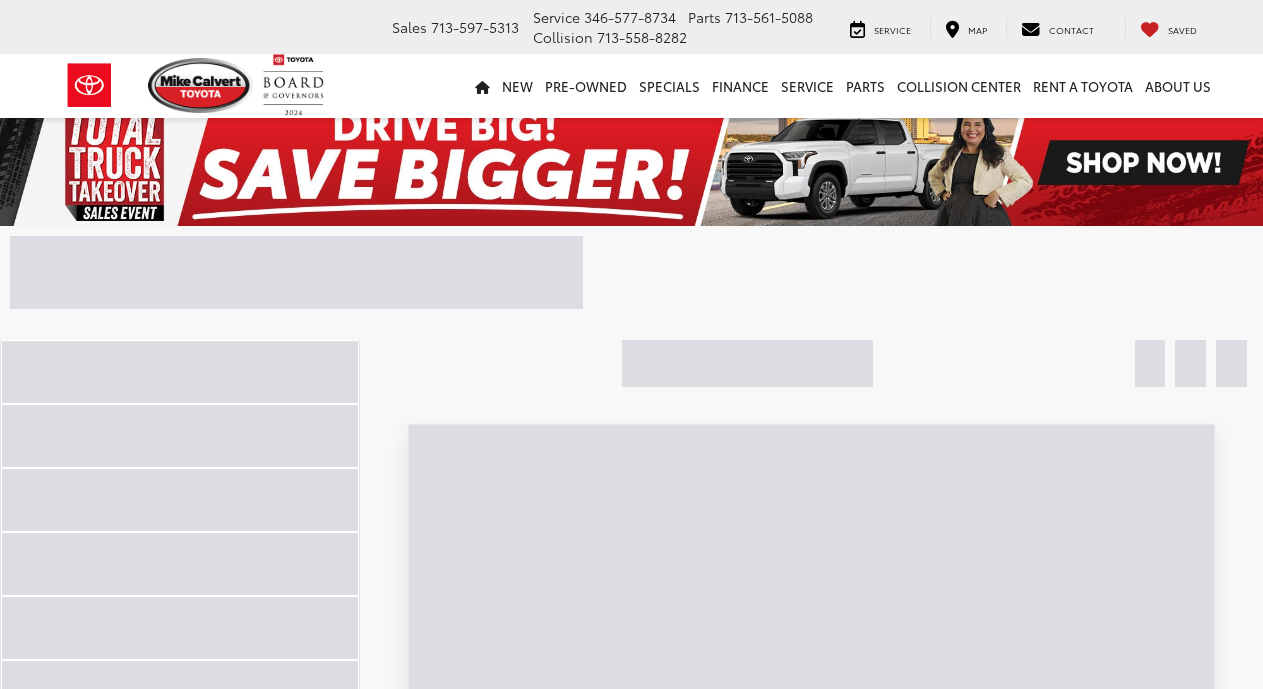 scroll, scrollTop: 144, scrollLeft: 0, axis: vertical 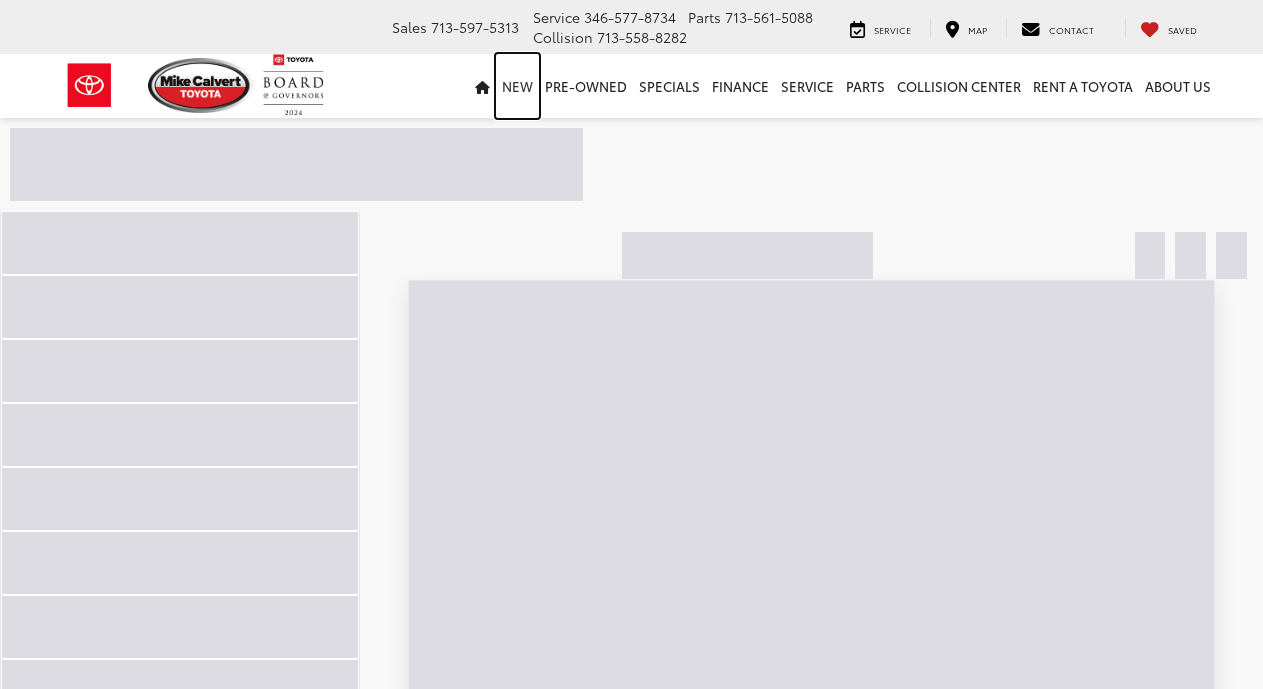 click on "New" at bounding box center (517, 86) 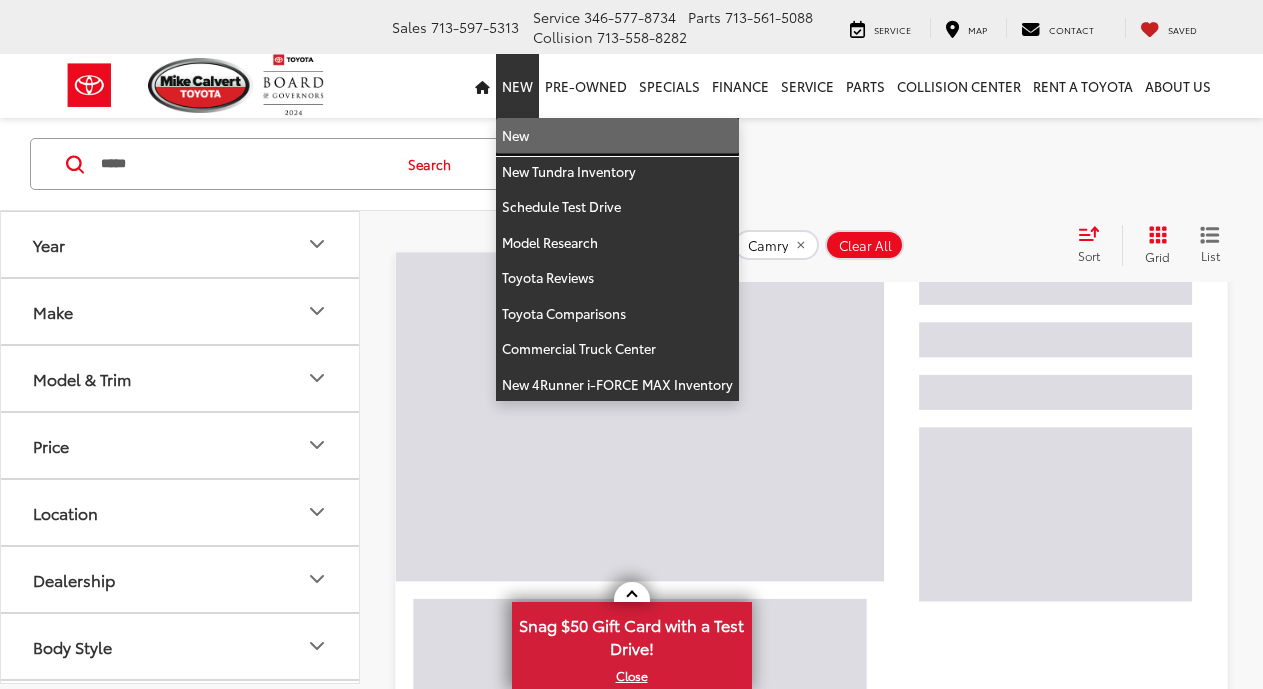 scroll, scrollTop: 144, scrollLeft: 0, axis: vertical 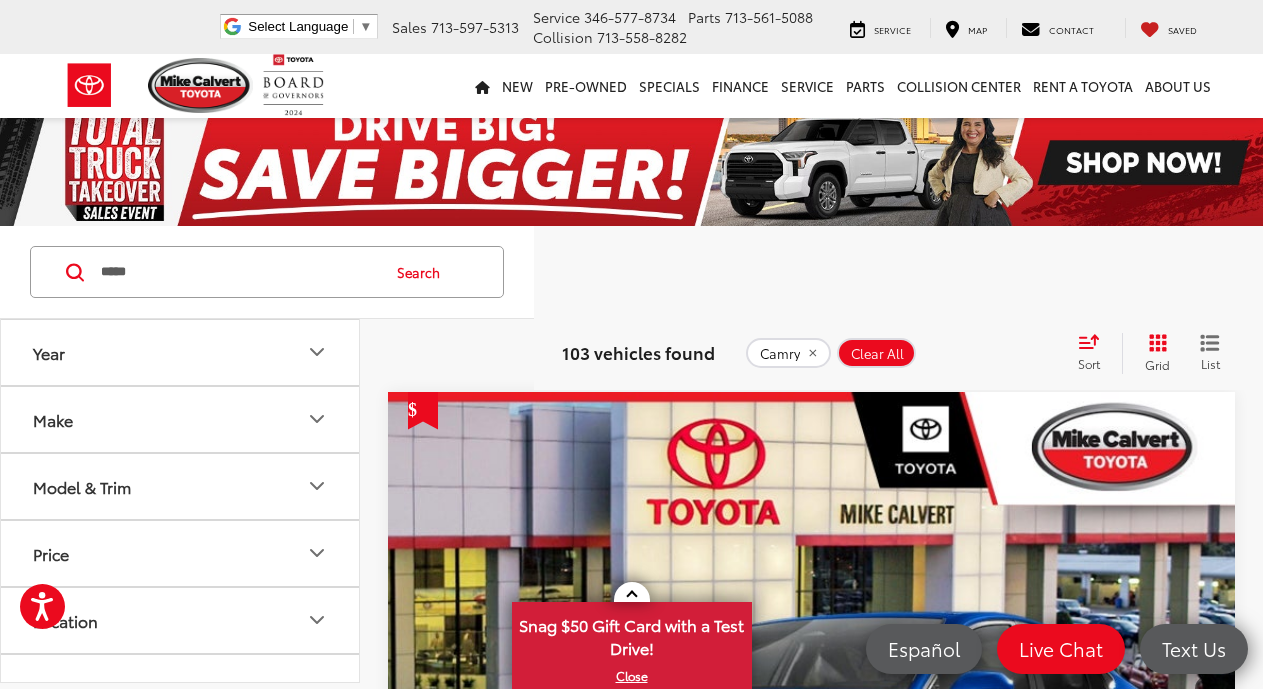 click on "Year" at bounding box center [181, 352] 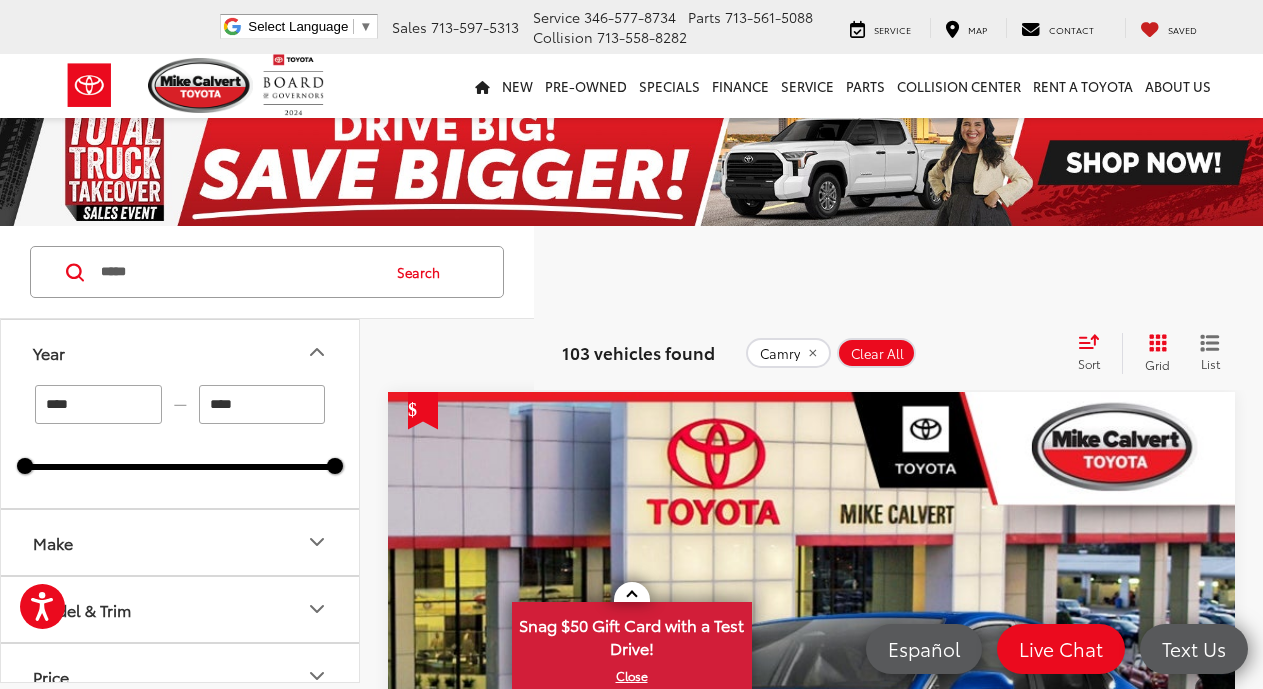 click on "****" at bounding box center [98, 404] 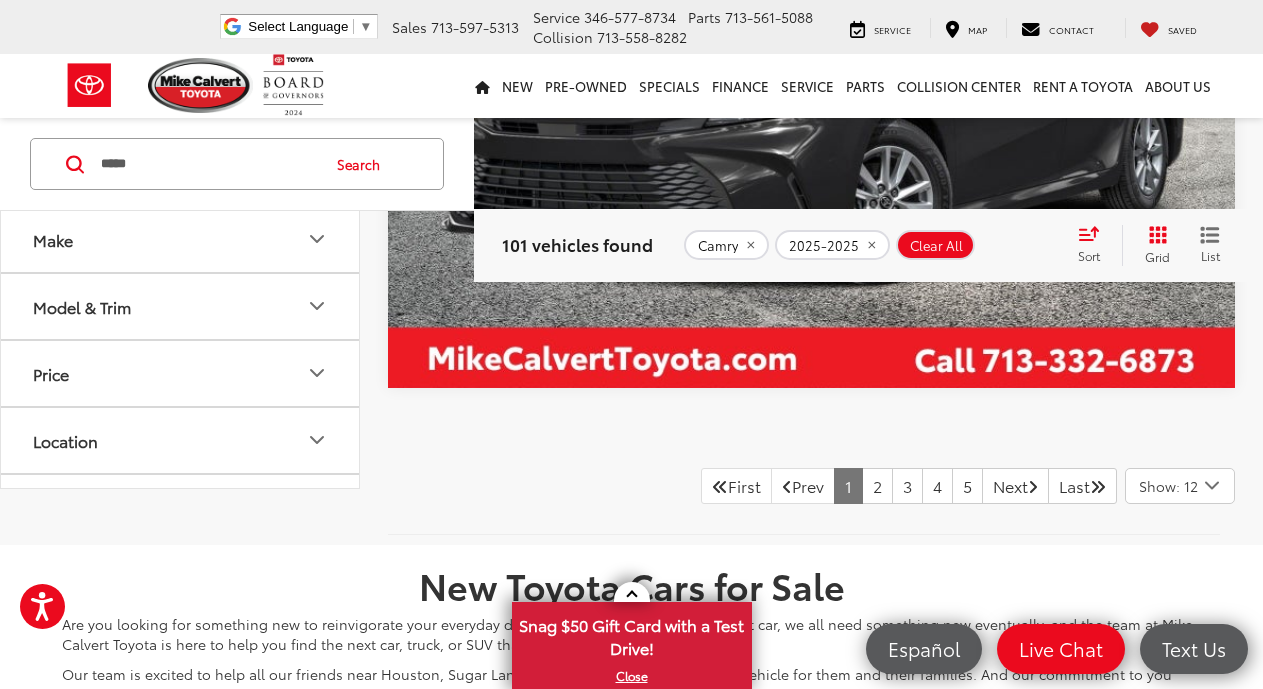 scroll, scrollTop: 8061, scrollLeft: 0, axis: vertical 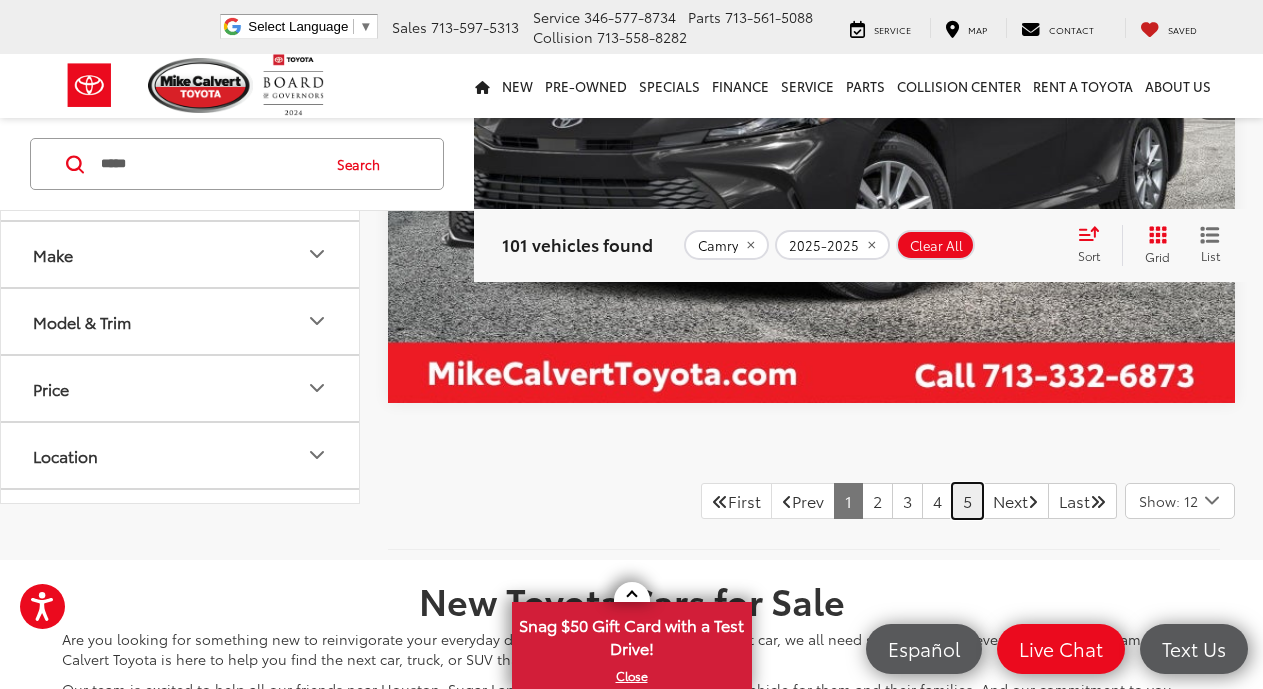 click on "5" at bounding box center [967, 501] 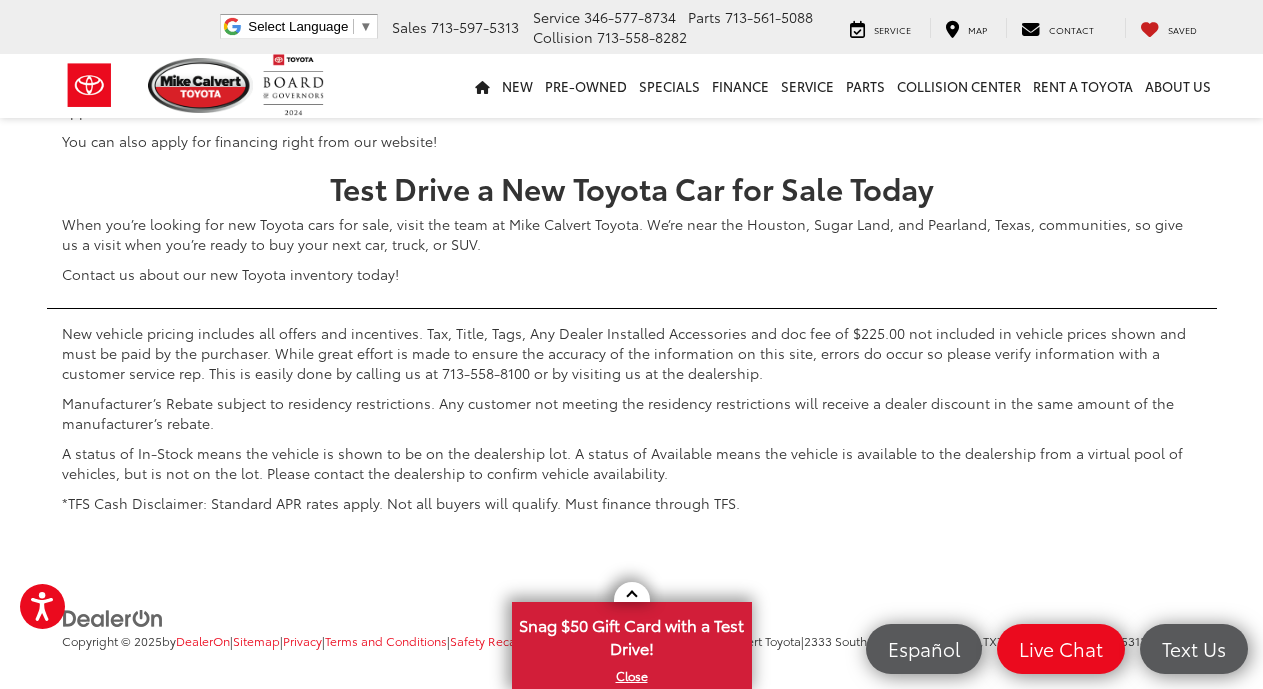 scroll, scrollTop: 6069, scrollLeft: 0, axis: vertical 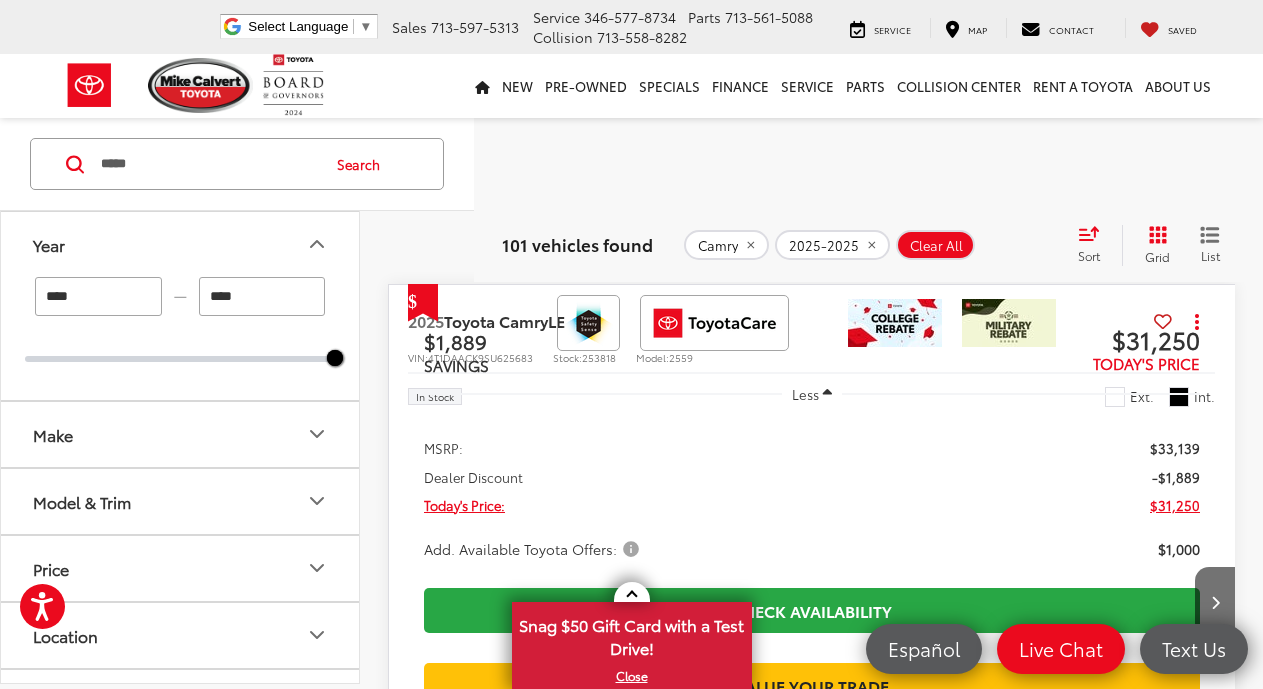 click 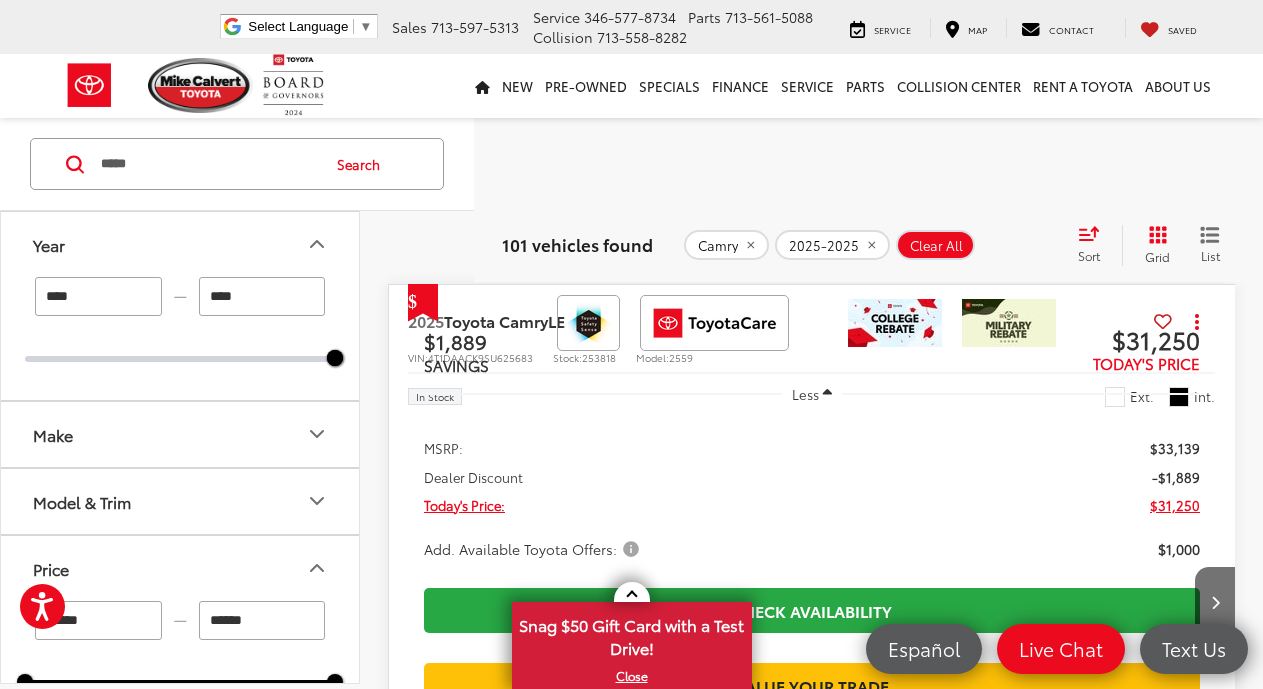 scroll, scrollTop: 4461, scrollLeft: 0, axis: vertical 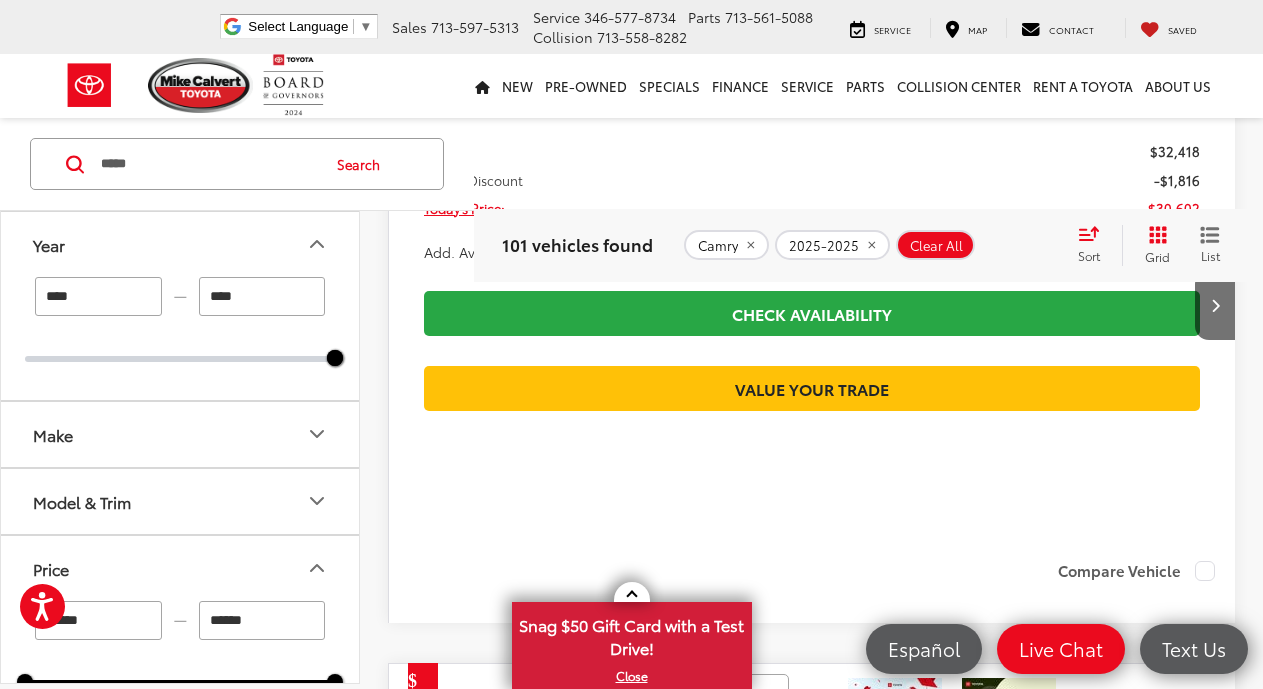 click on "******" at bounding box center [98, 620] 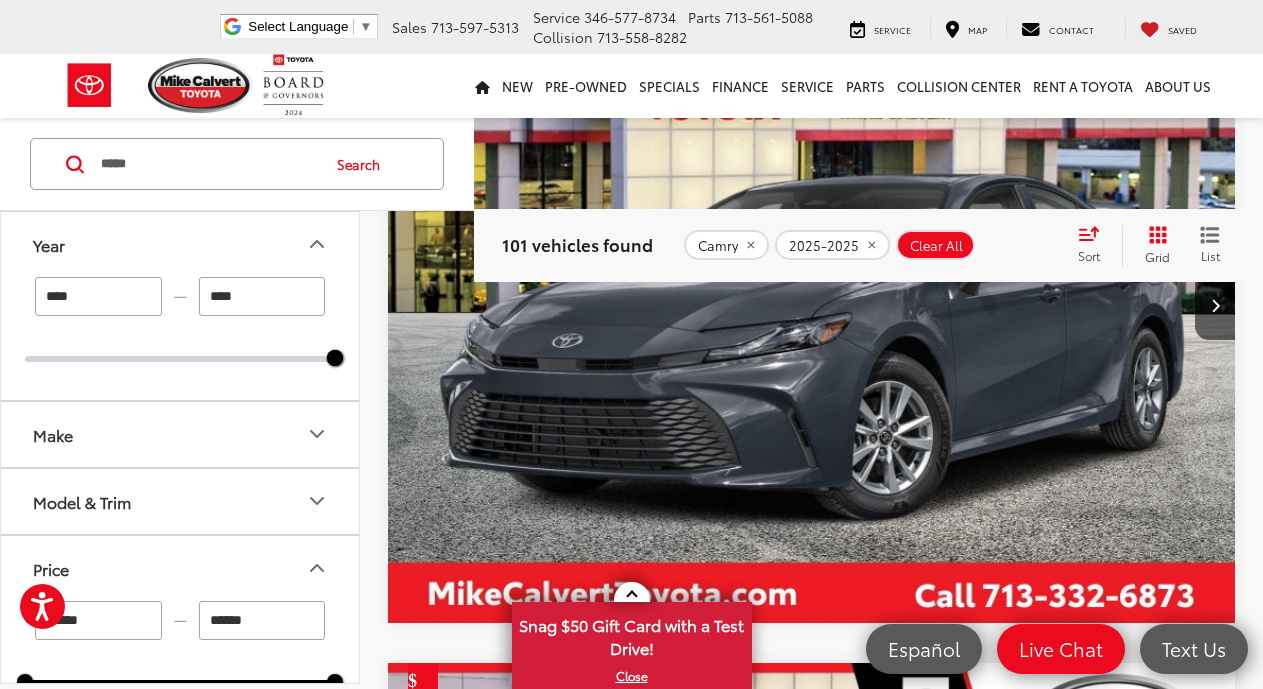 type on "******" 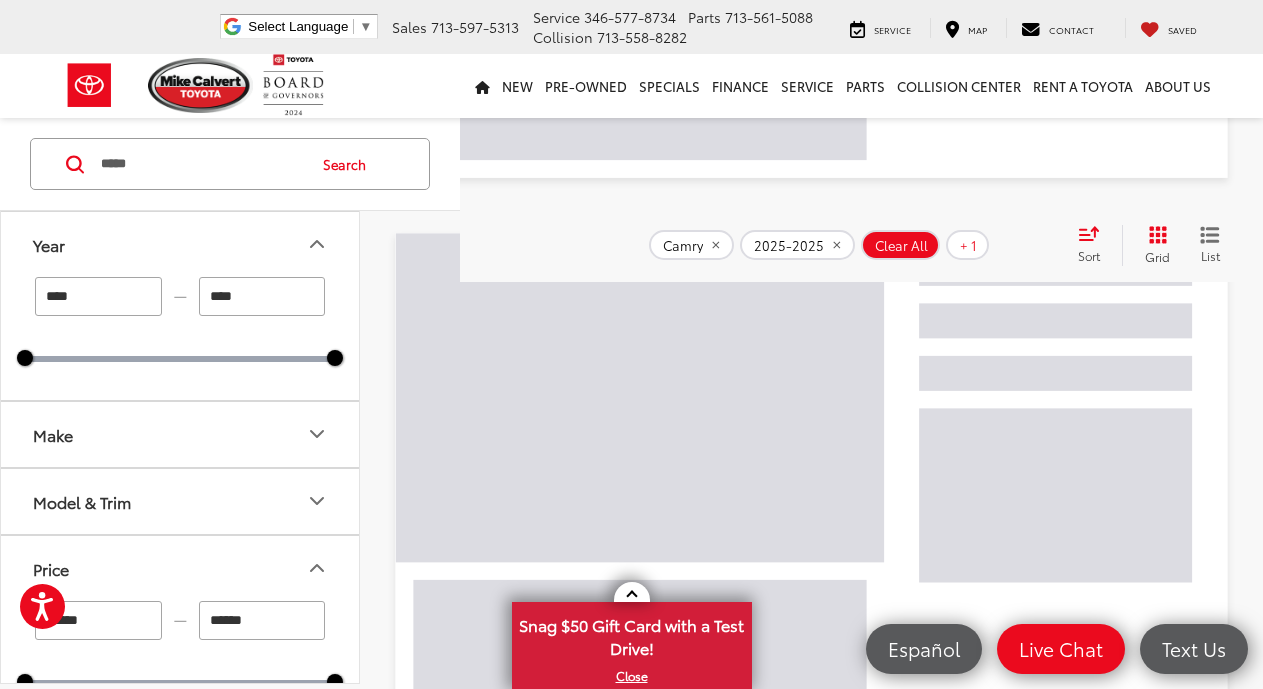 click on "******" at bounding box center [262, 620] 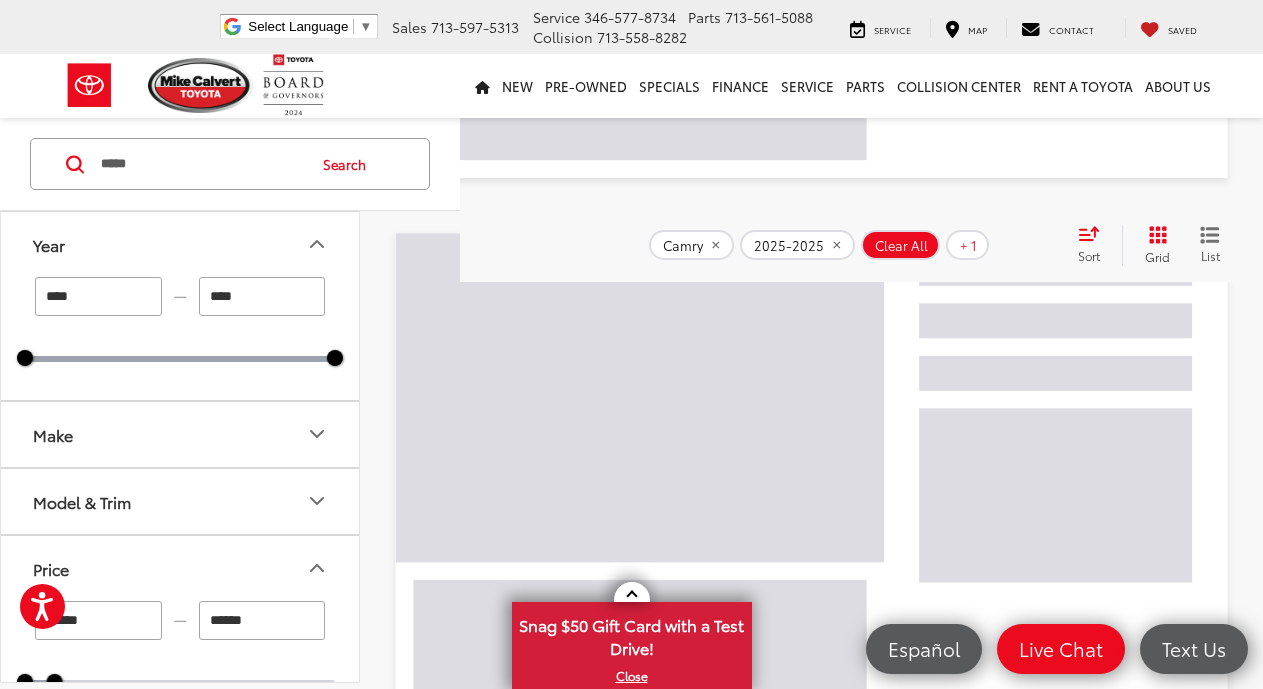 scroll, scrollTop: 108, scrollLeft: 0, axis: vertical 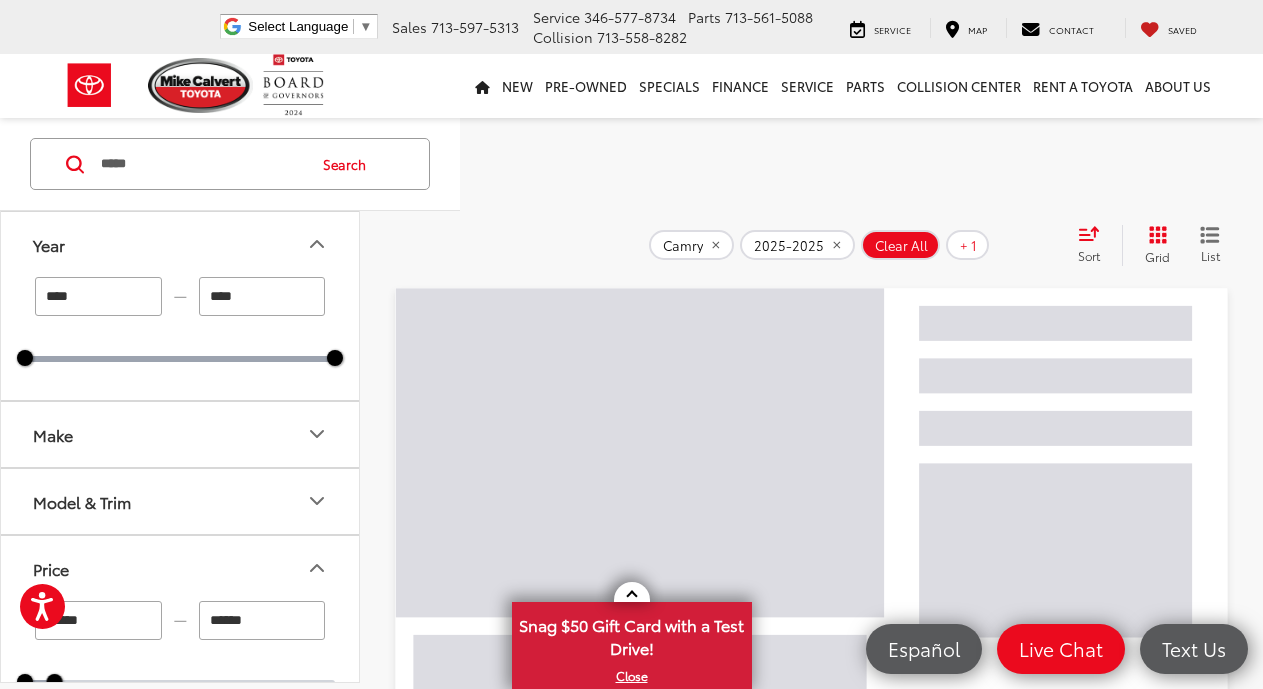 click on "******" at bounding box center (262, 620) 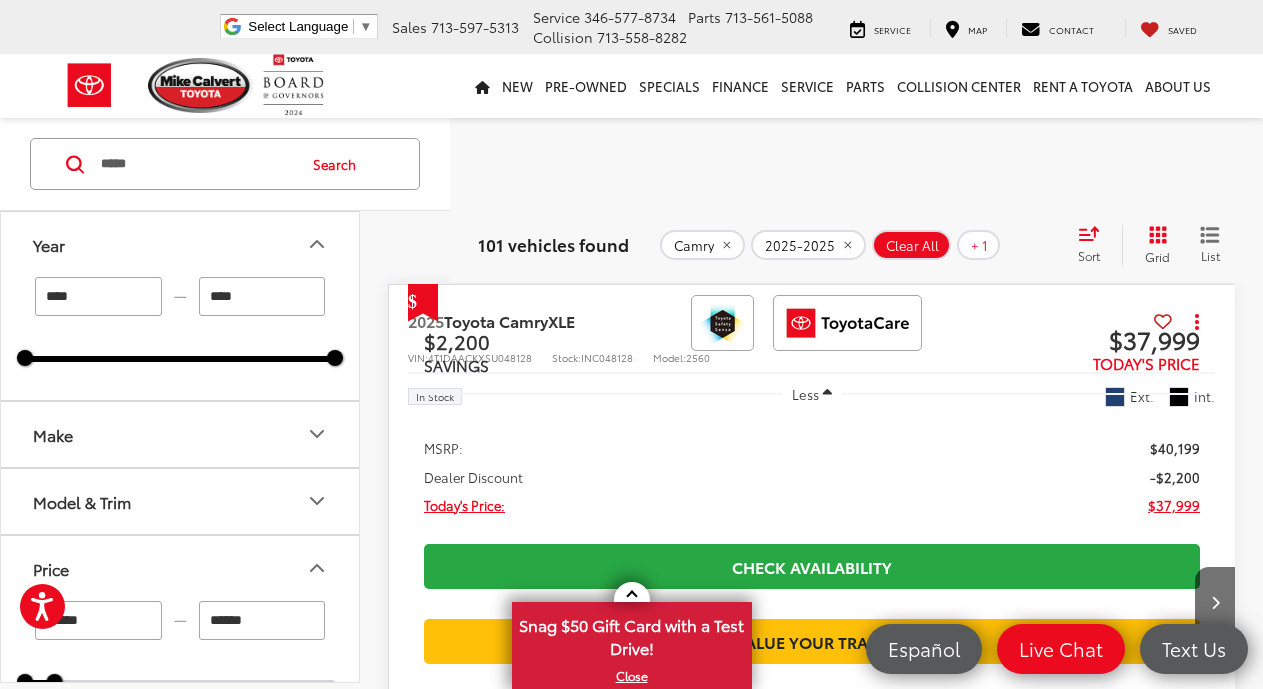 click on "******" at bounding box center (262, 620) 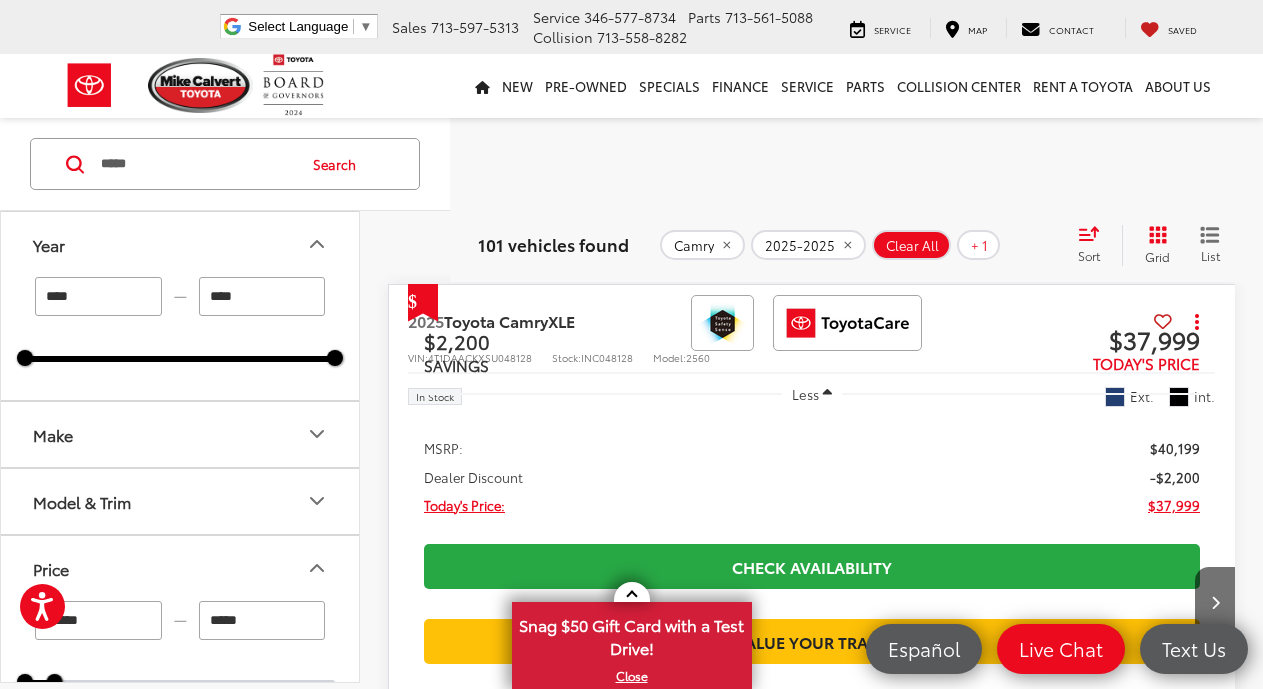 type on "******" 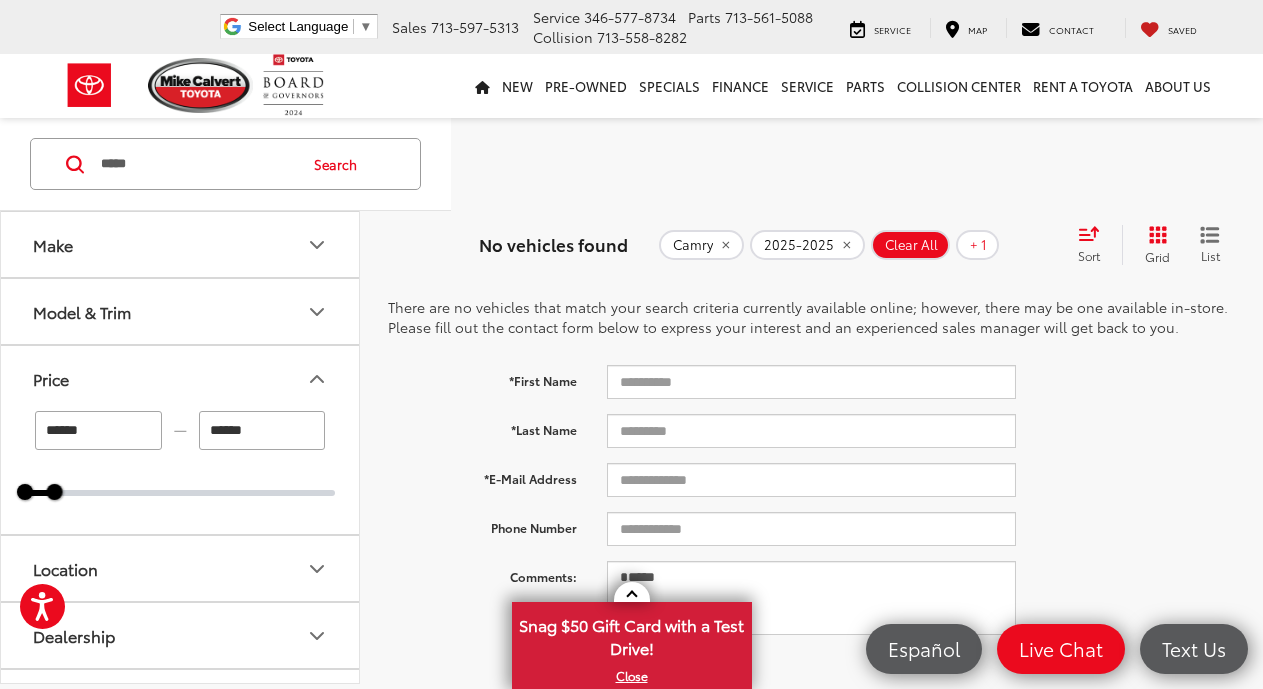 scroll, scrollTop: 0, scrollLeft: 0, axis: both 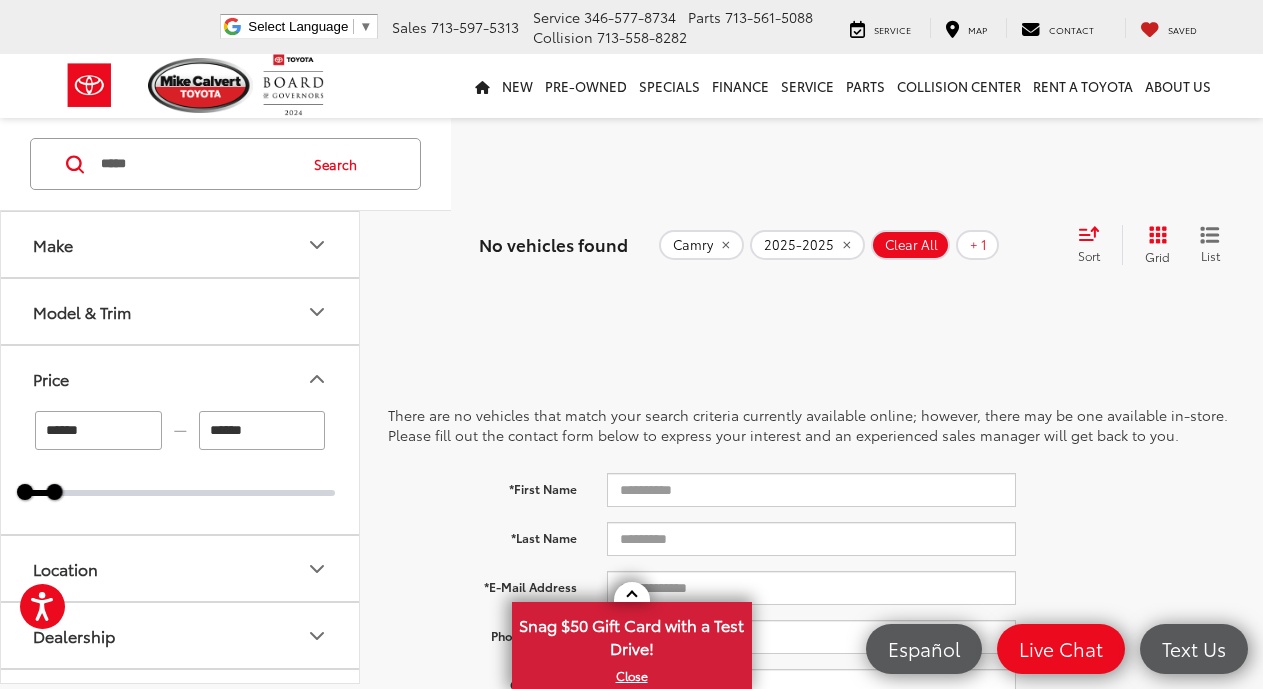 click on "There are no vehicles that match your search criteria currently available online; however, there may be one available in-store. Please fill out the contact form below to express your interest and an experienced sales manager will get back to you. *First Name *Last Name *E-Mail Address Phone Number Comments: ***** Let's Talk *Required Fields Dealer Comments CANCEL>" at bounding box center (811, 597) 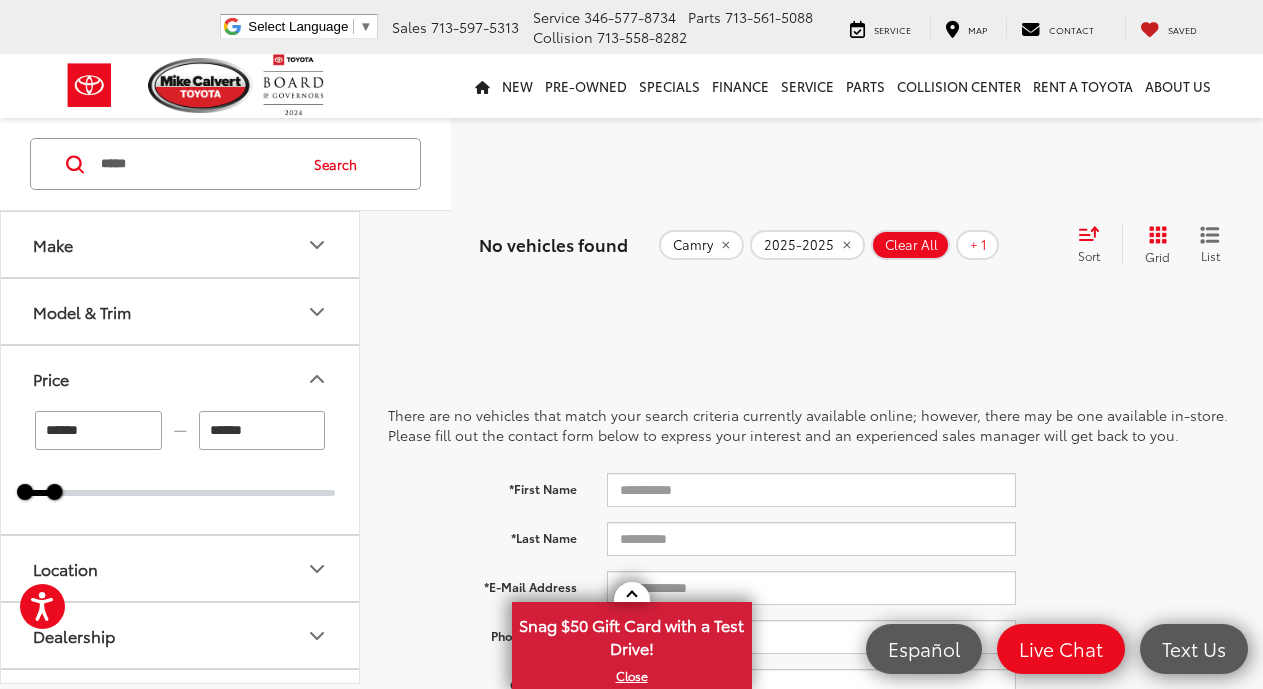 drag, startPoint x: 352, startPoint y: 361, endPoint x: 358, endPoint y: 529, distance: 168.1071 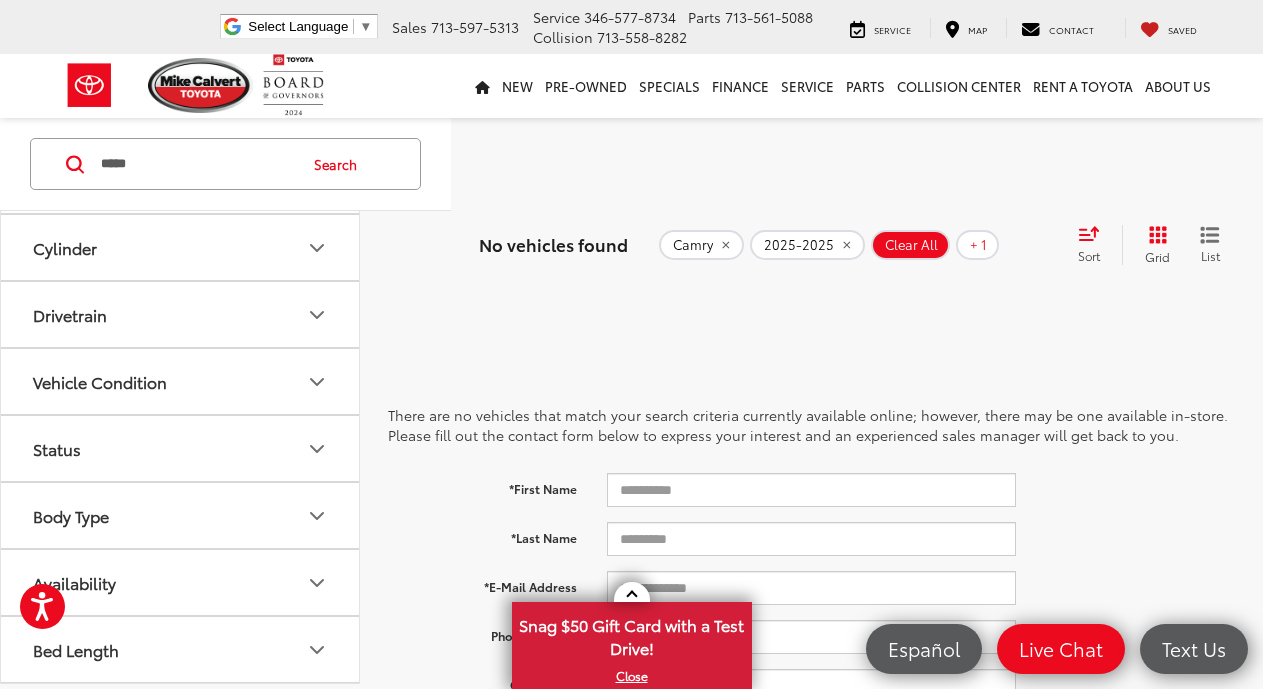 scroll, scrollTop: 0, scrollLeft: 0, axis: both 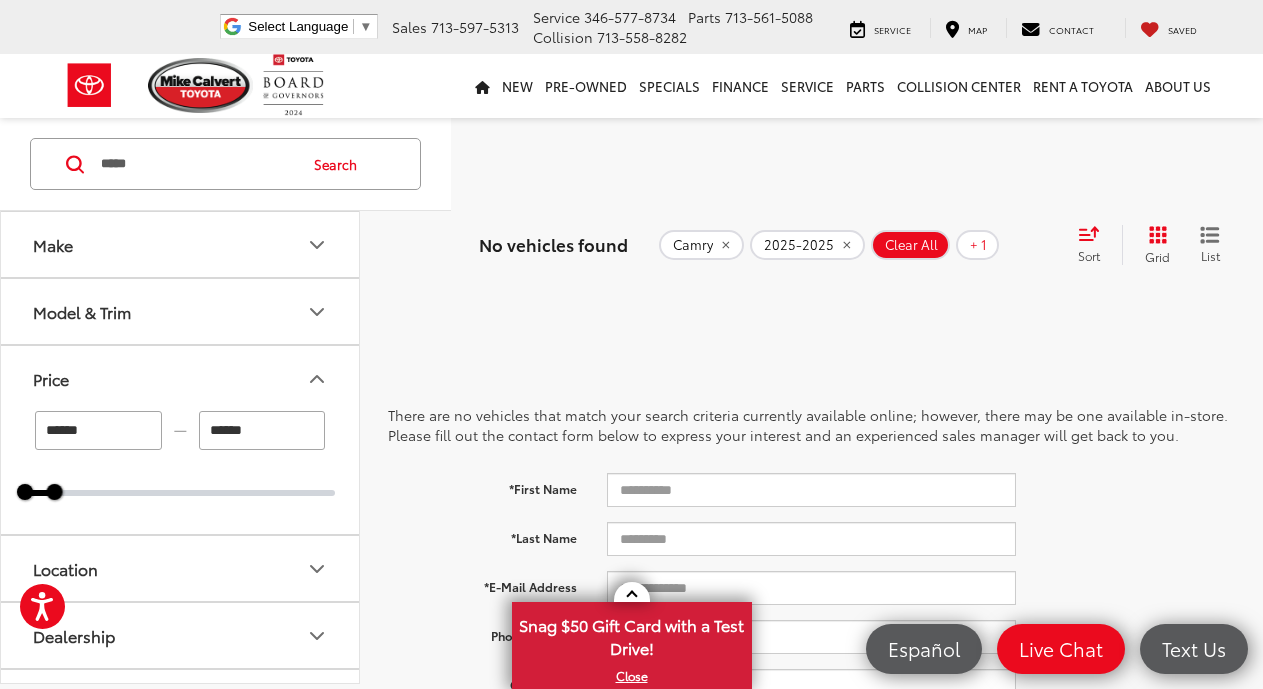 click on "******" at bounding box center [262, 430] 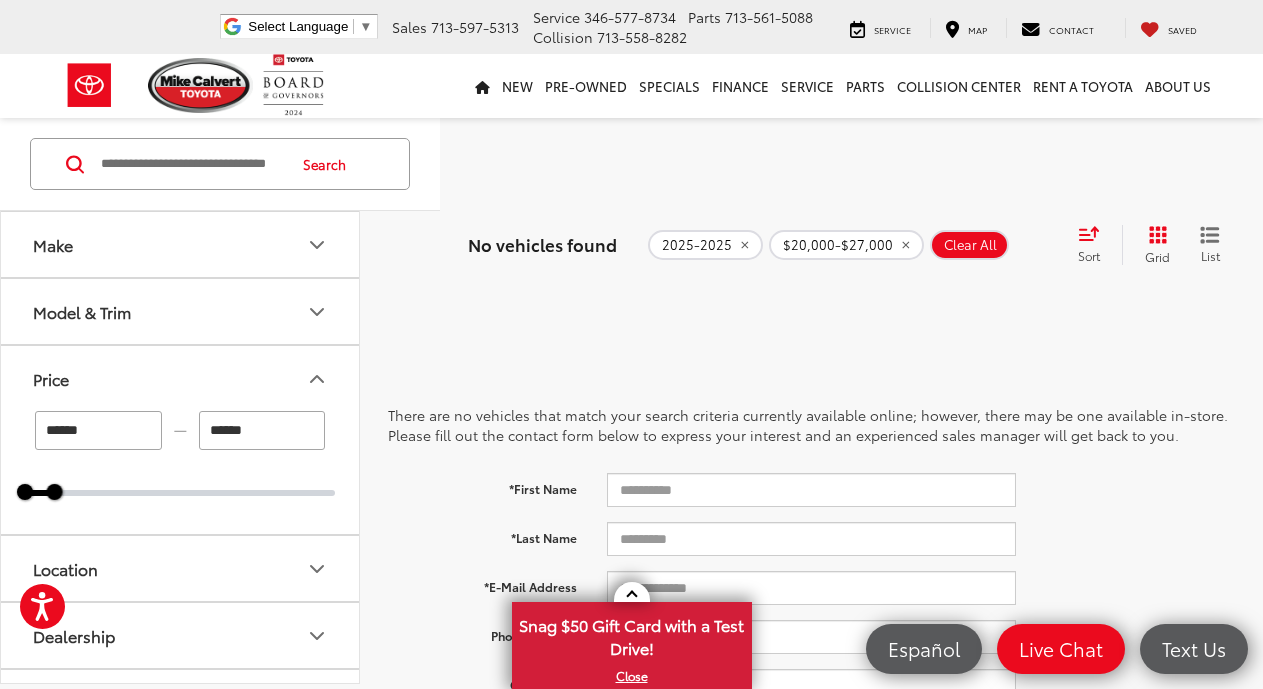 click on "Model & Trim" at bounding box center [181, 311] 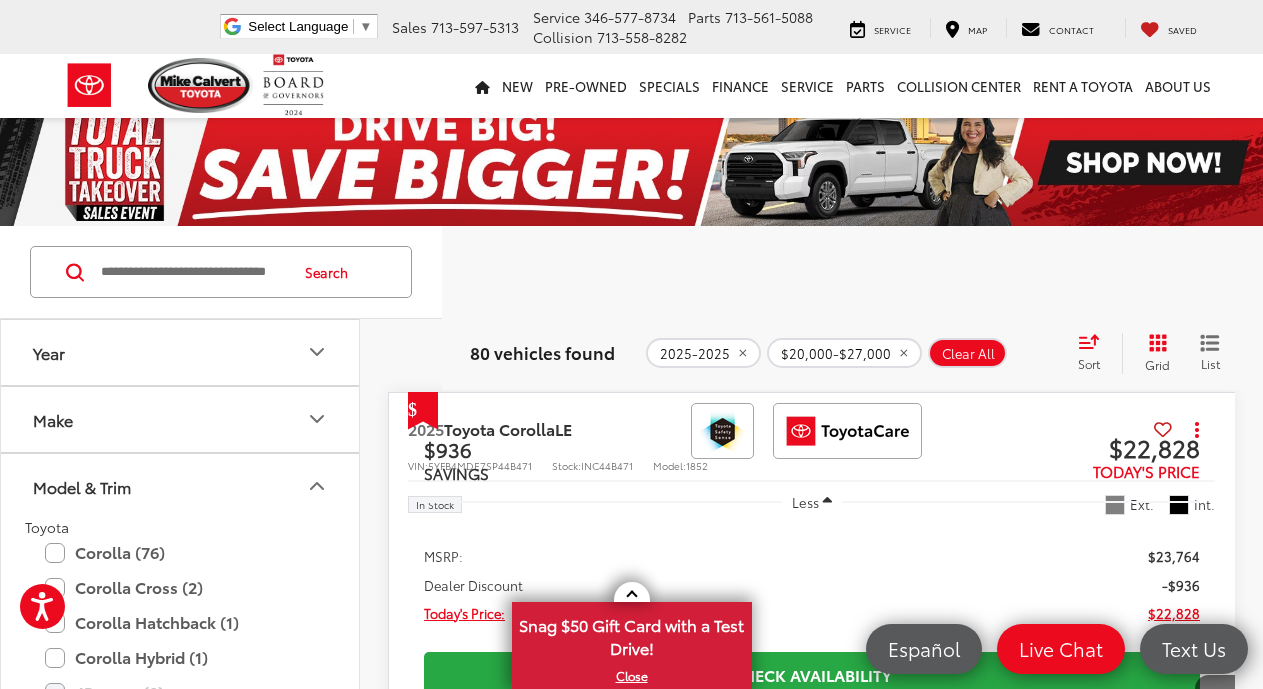 click on "Make" at bounding box center (181, 419) 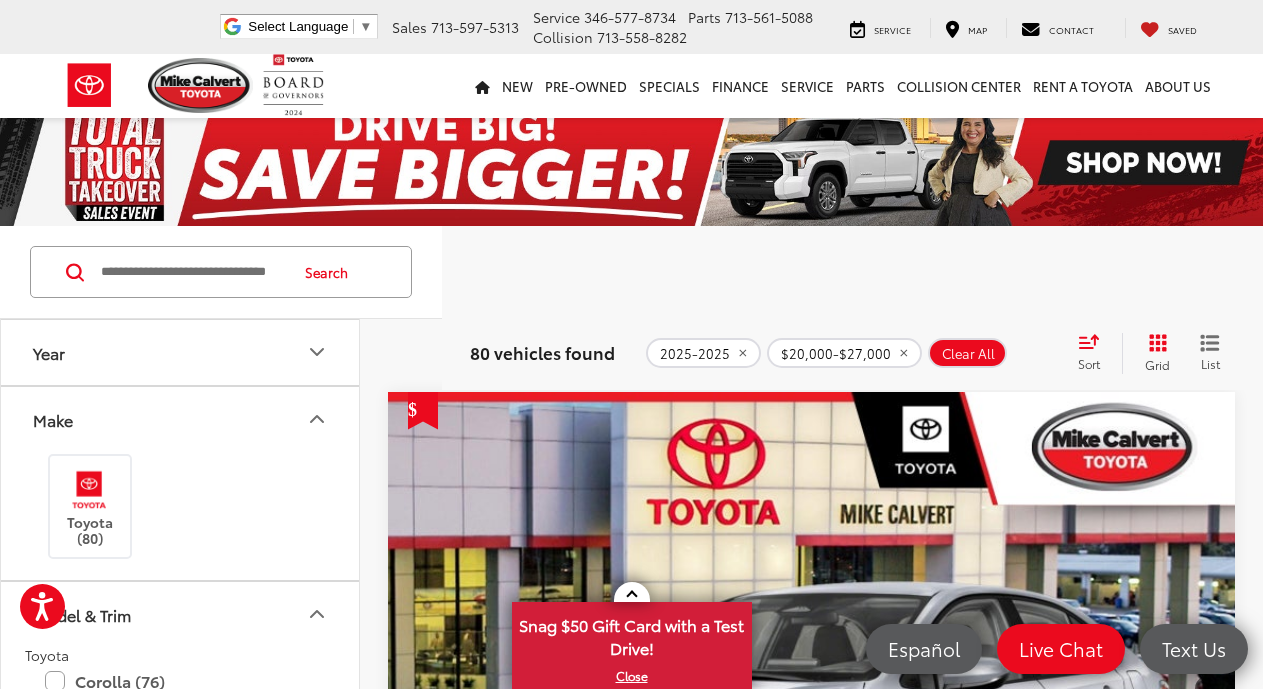 scroll, scrollTop: 0, scrollLeft: 0, axis: both 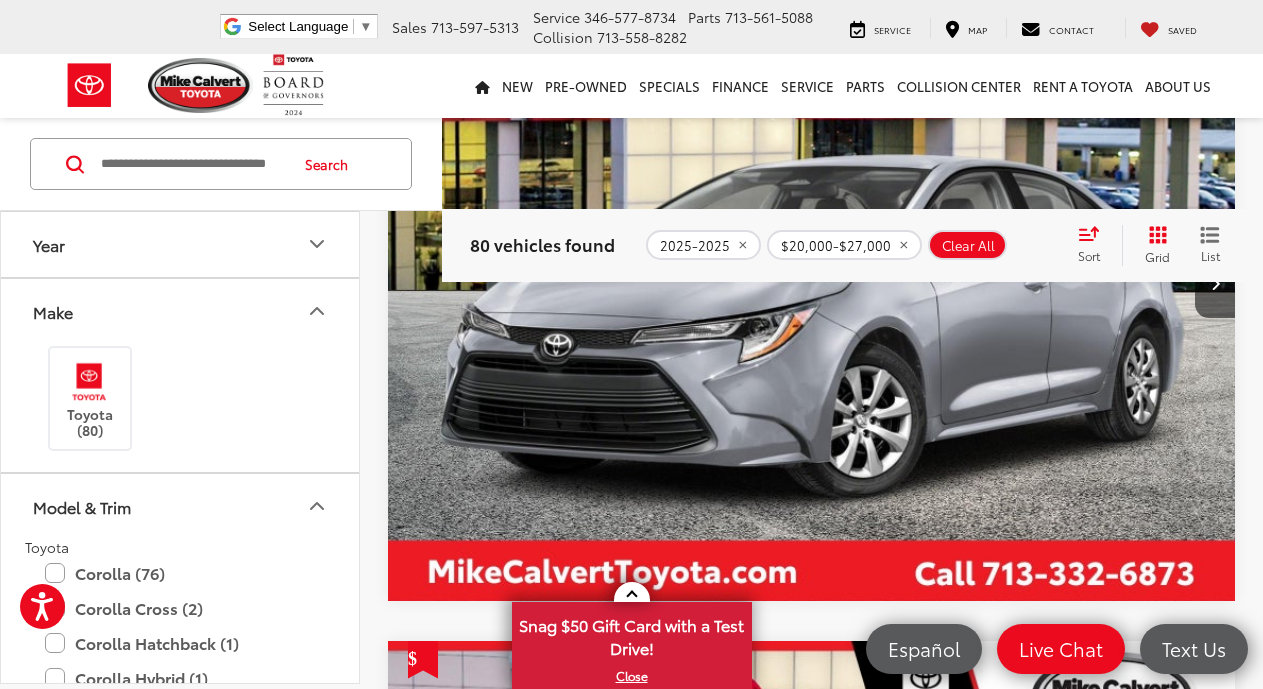 click at bounding box center [812, 284] 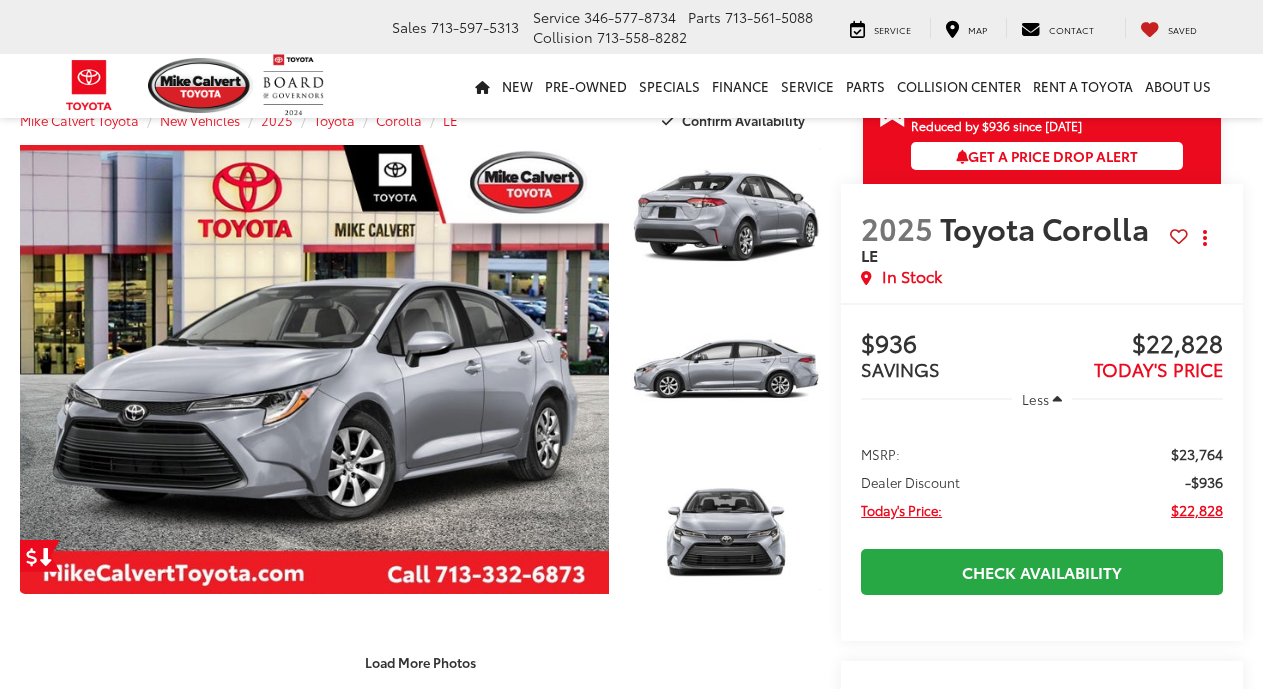 scroll, scrollTop: 486, scrollLeft: 0, axis: vertical 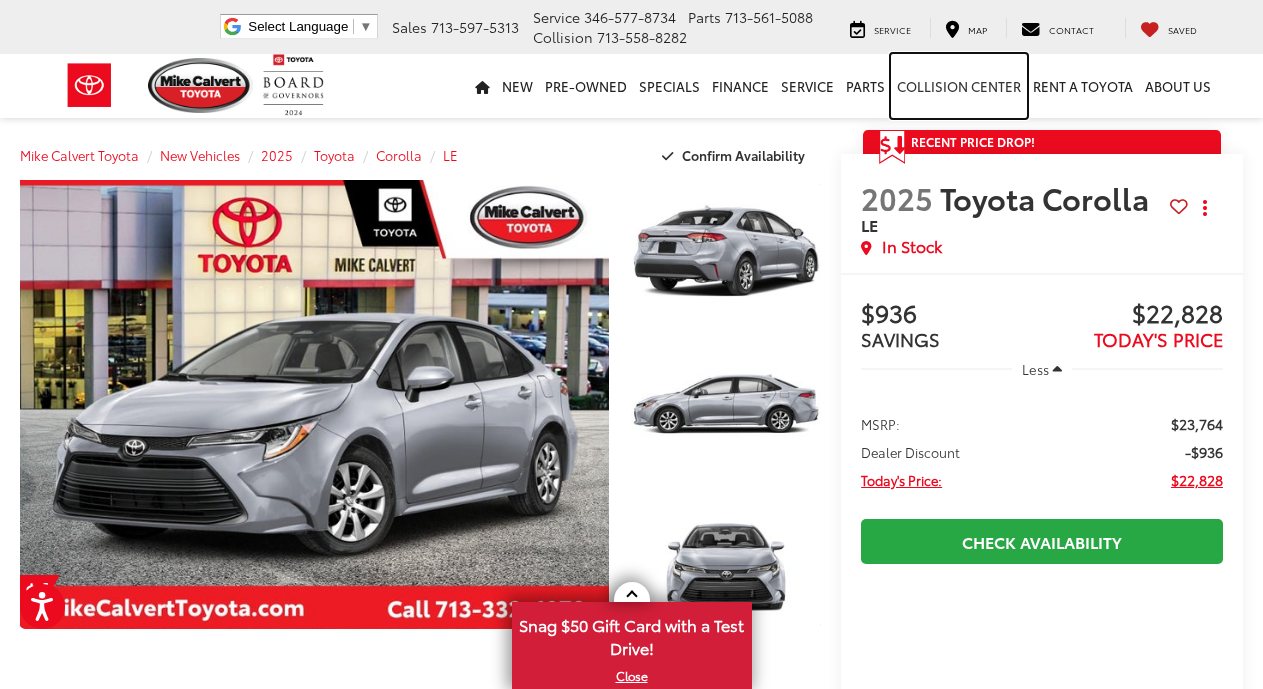 drag, startPoint x: 1270, startPoint y: 95, endPoint x: 1269, endPoint y: 125, distance: 30.016663 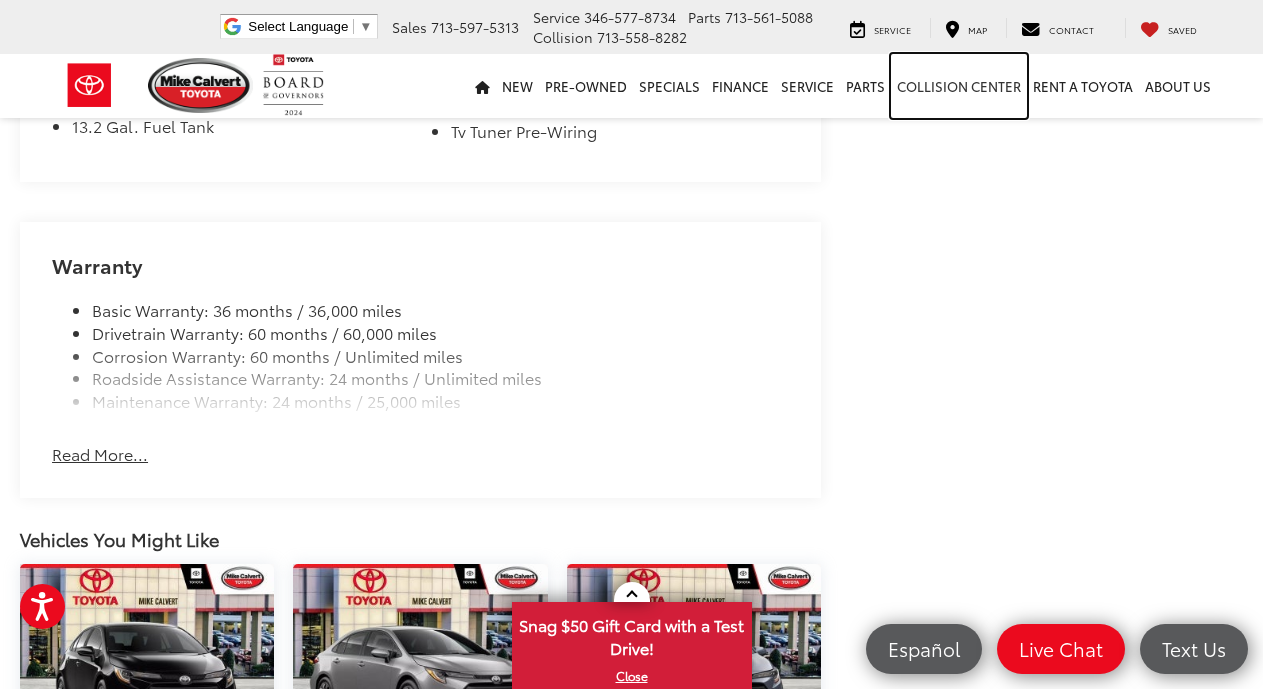 scroll, scrollTop: 1516, scrollLeft: 0, axis: vertical 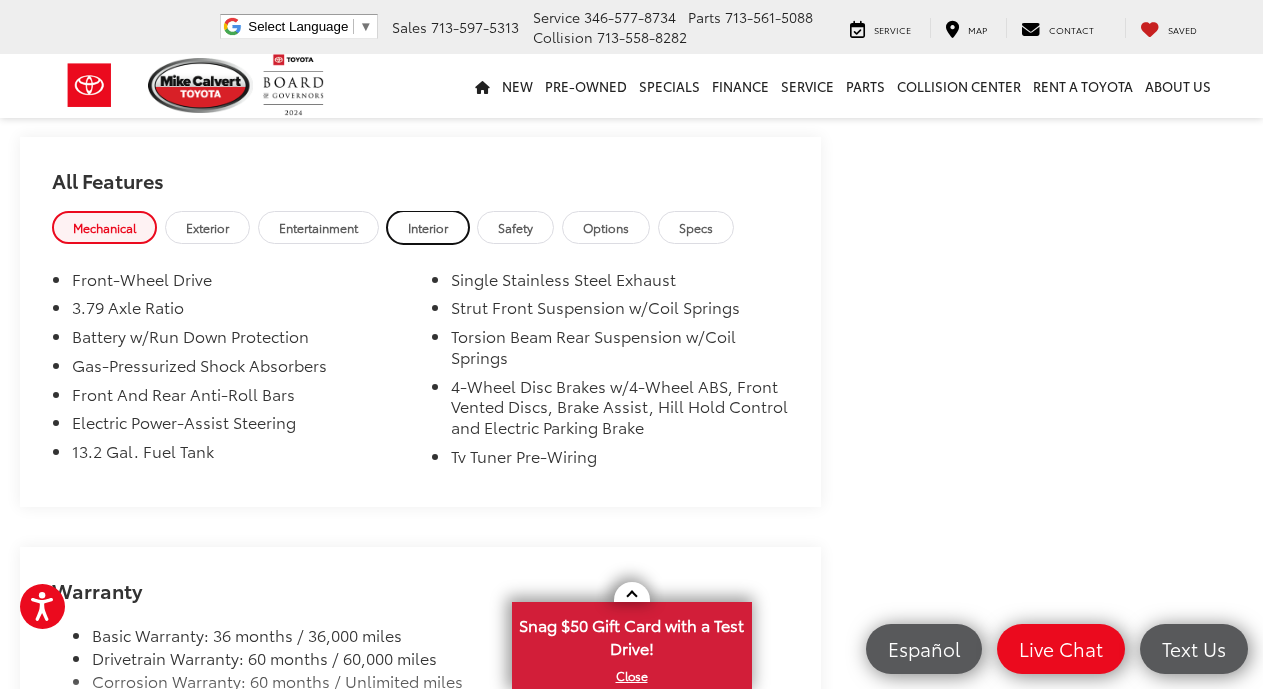 drag, startPoint x: 426, startPoint y: 227, endPoint x: 335, endPoint y: 317, distance: 127.98828 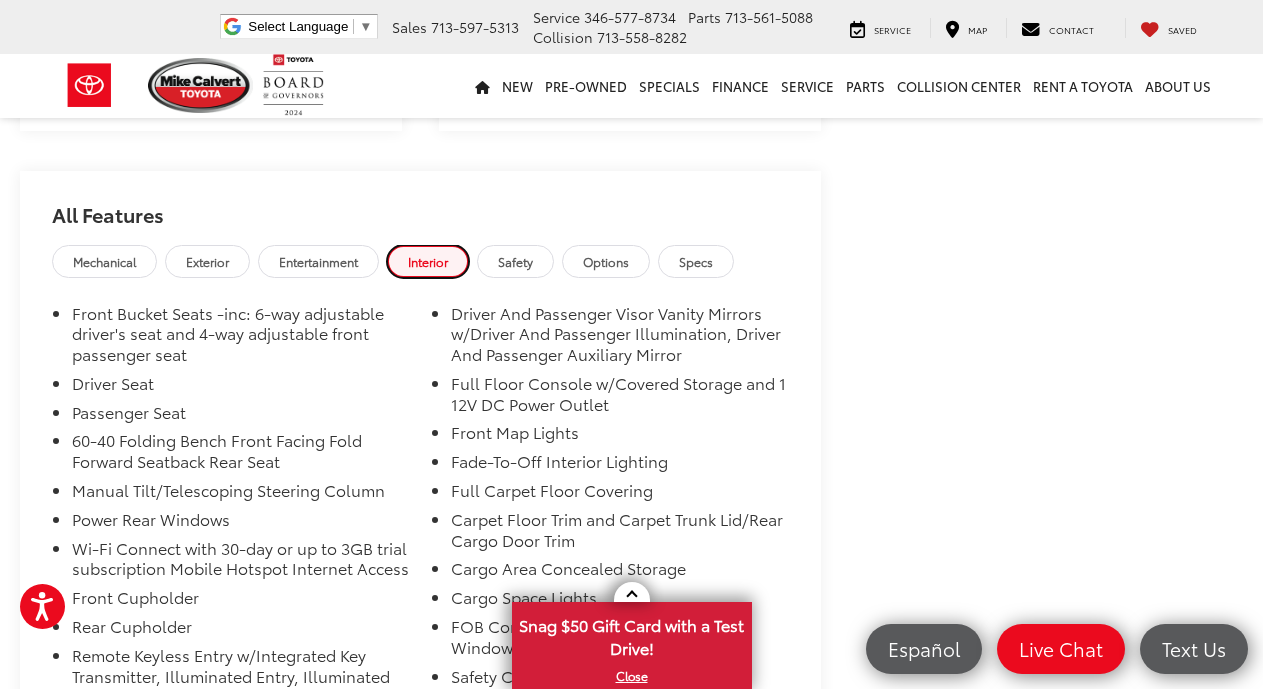 scroll, scrollTop: 1535, scrollLeft: 0, axis: vertical 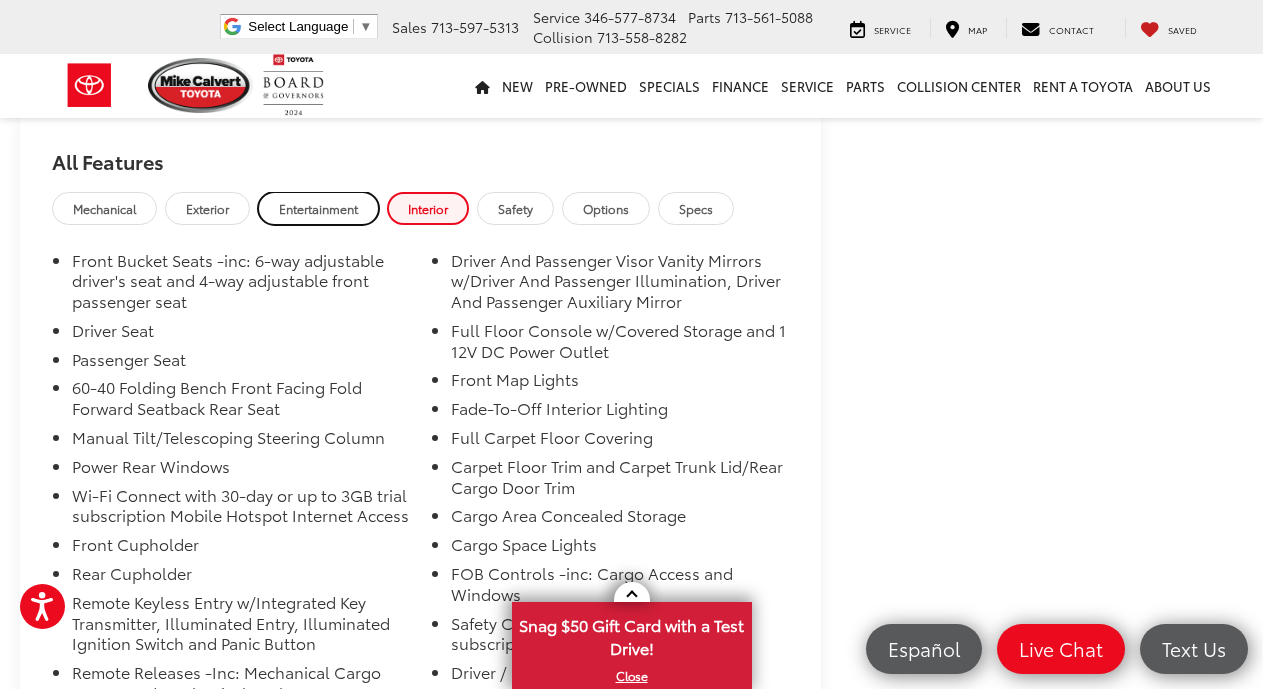 click on "Entertainment" at bounding box center (318, 208) 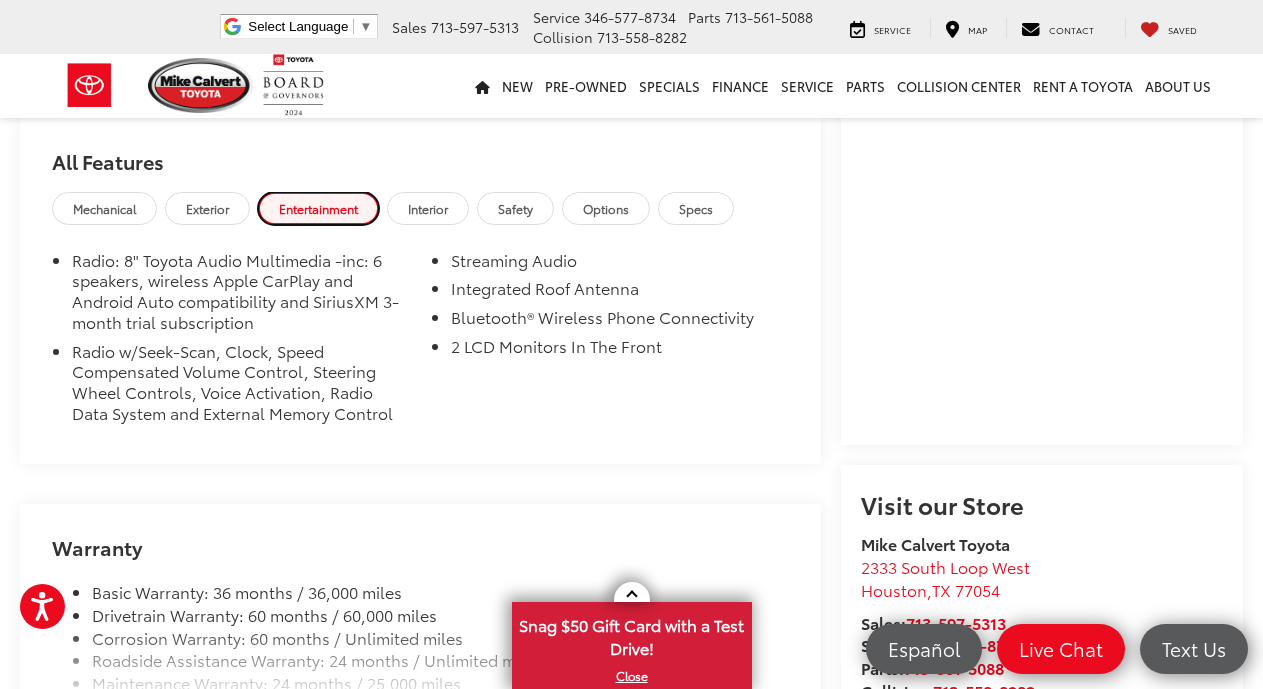 scroll, scrollTop: 0, scrollLeft: 0, axis: both 